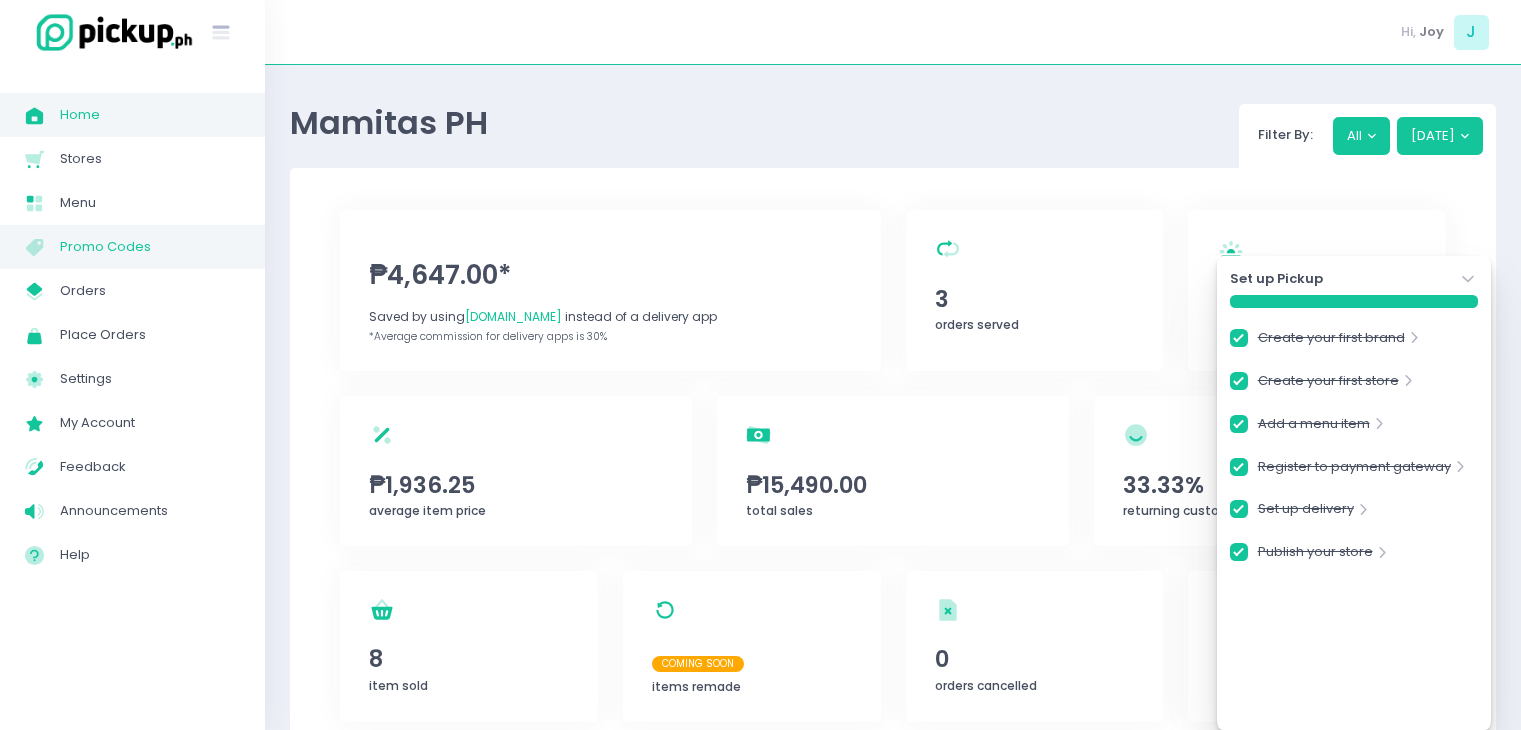 scroll, scrollTop: 300, scrollLeft: 0, axis: vertical 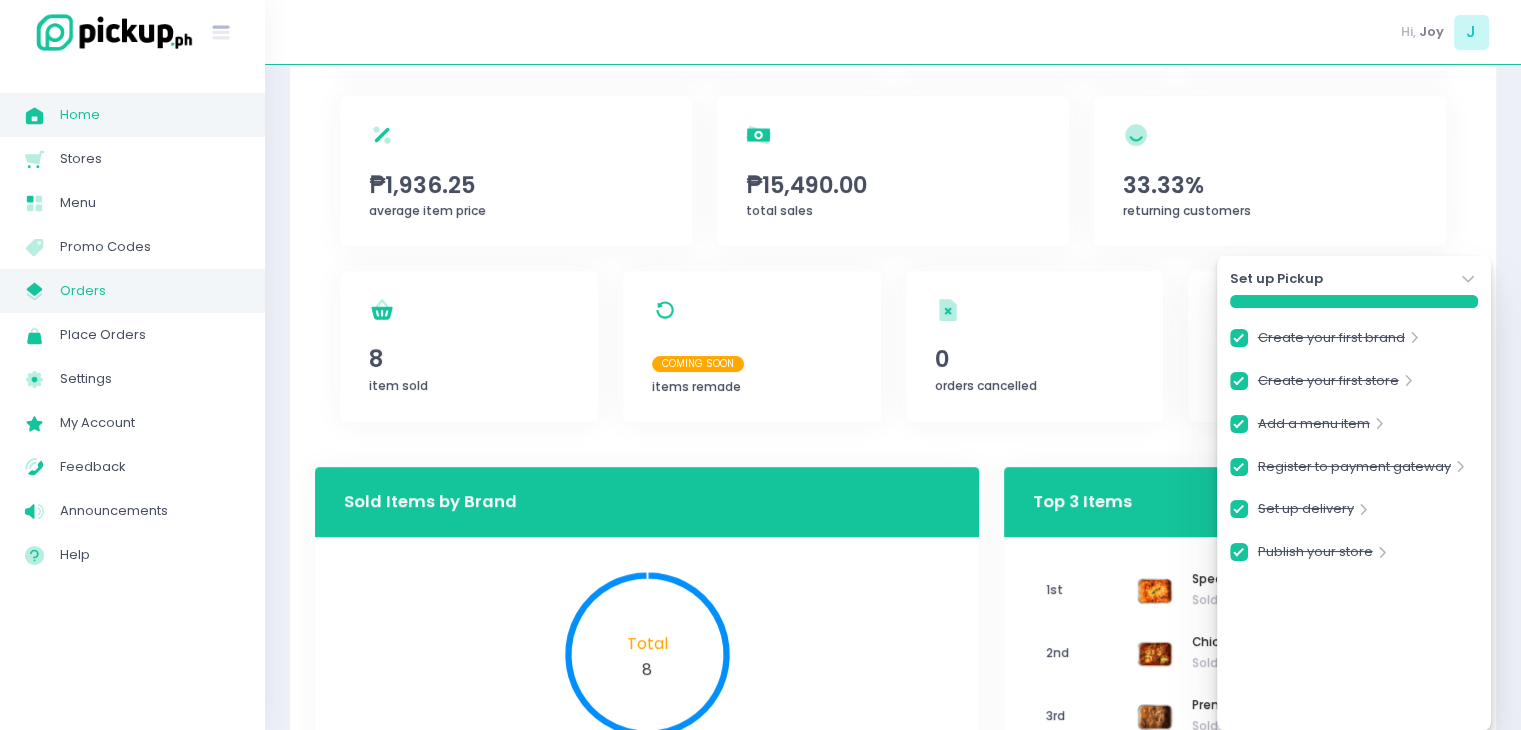 click on "Orders" at bounding box center (150, 291) 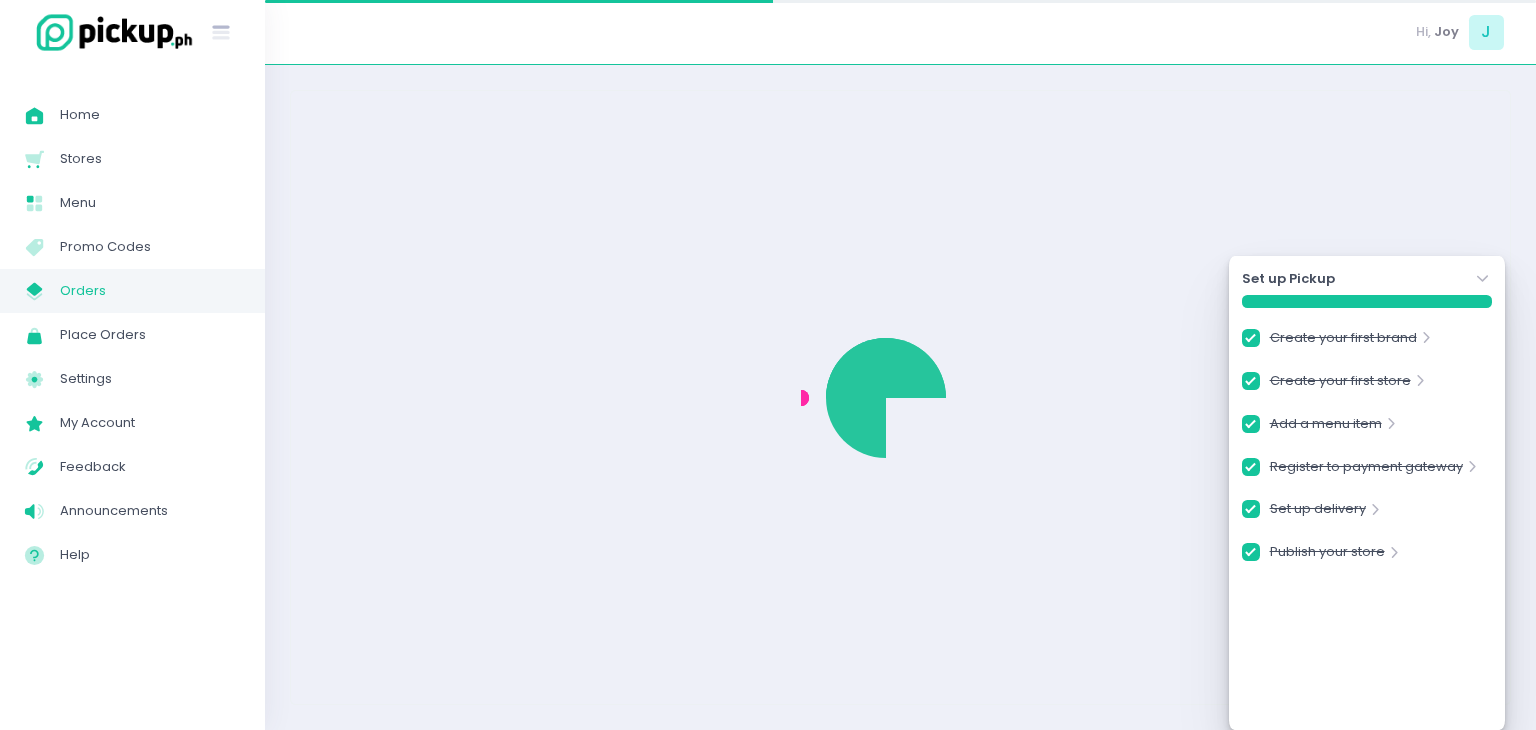 checkbox on "true" 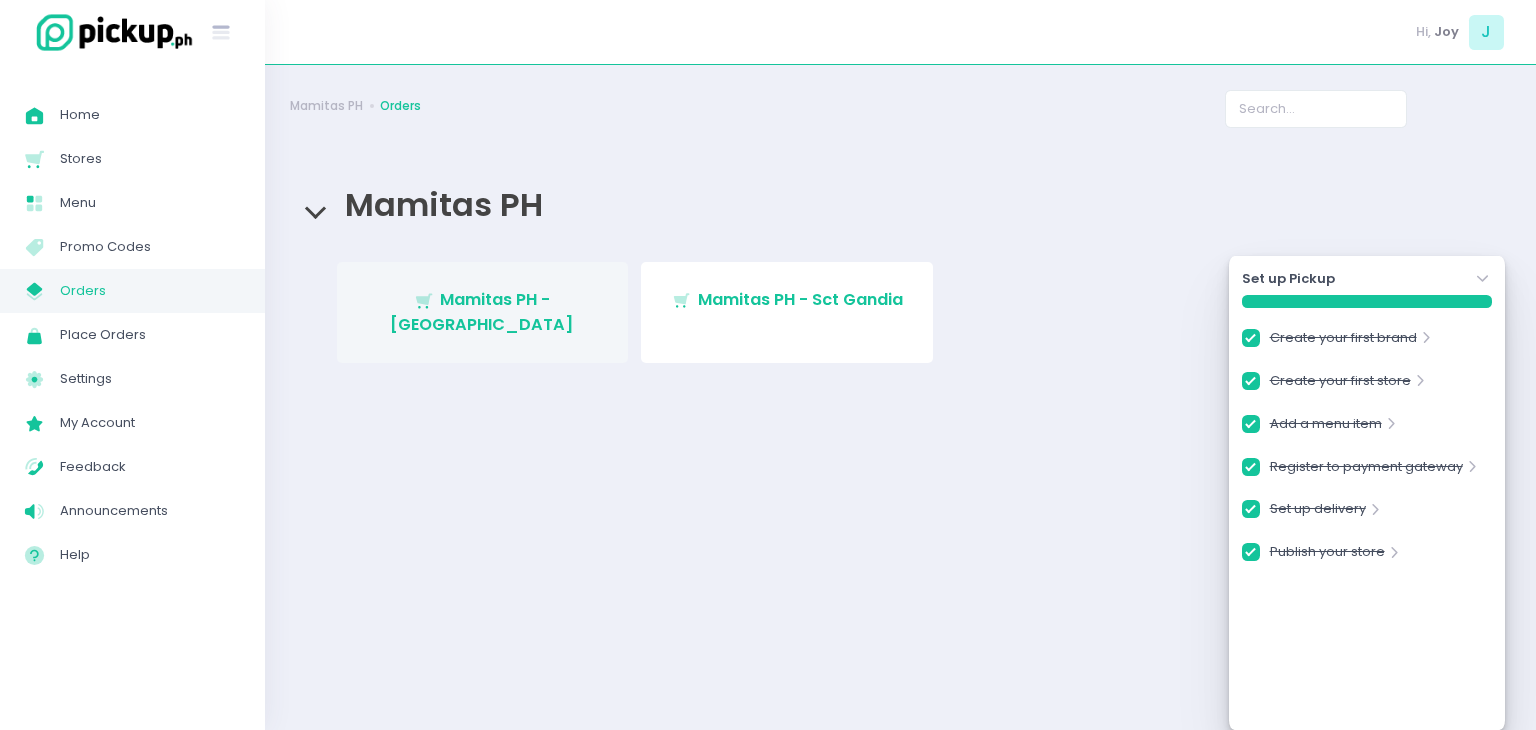 click on "Stockholm-icons / Shopping / Cart1 Created with Sketch. Mamitas PH - [GEOGRAPHIC_DATA]" at bounding box center [483, 312] 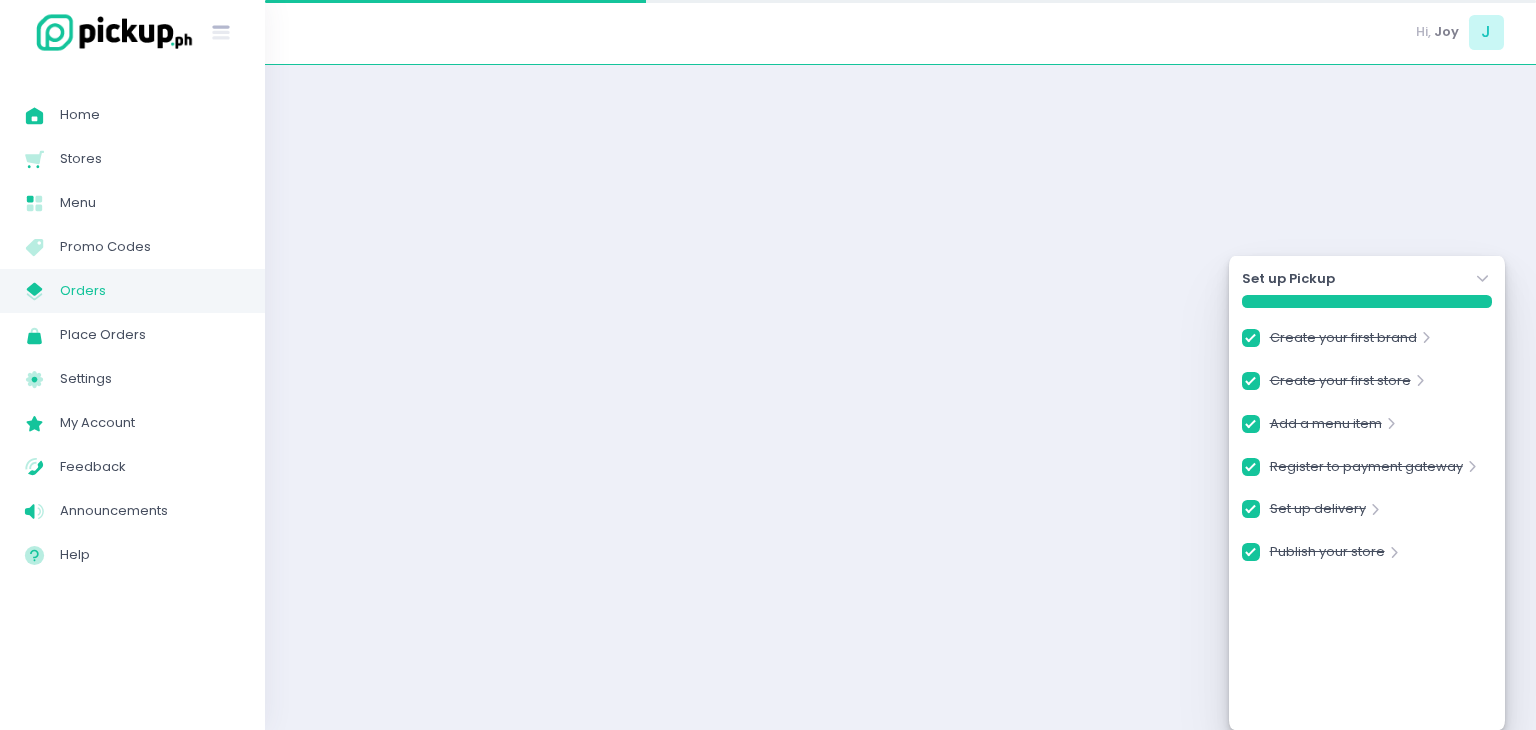 checkbox on "true" 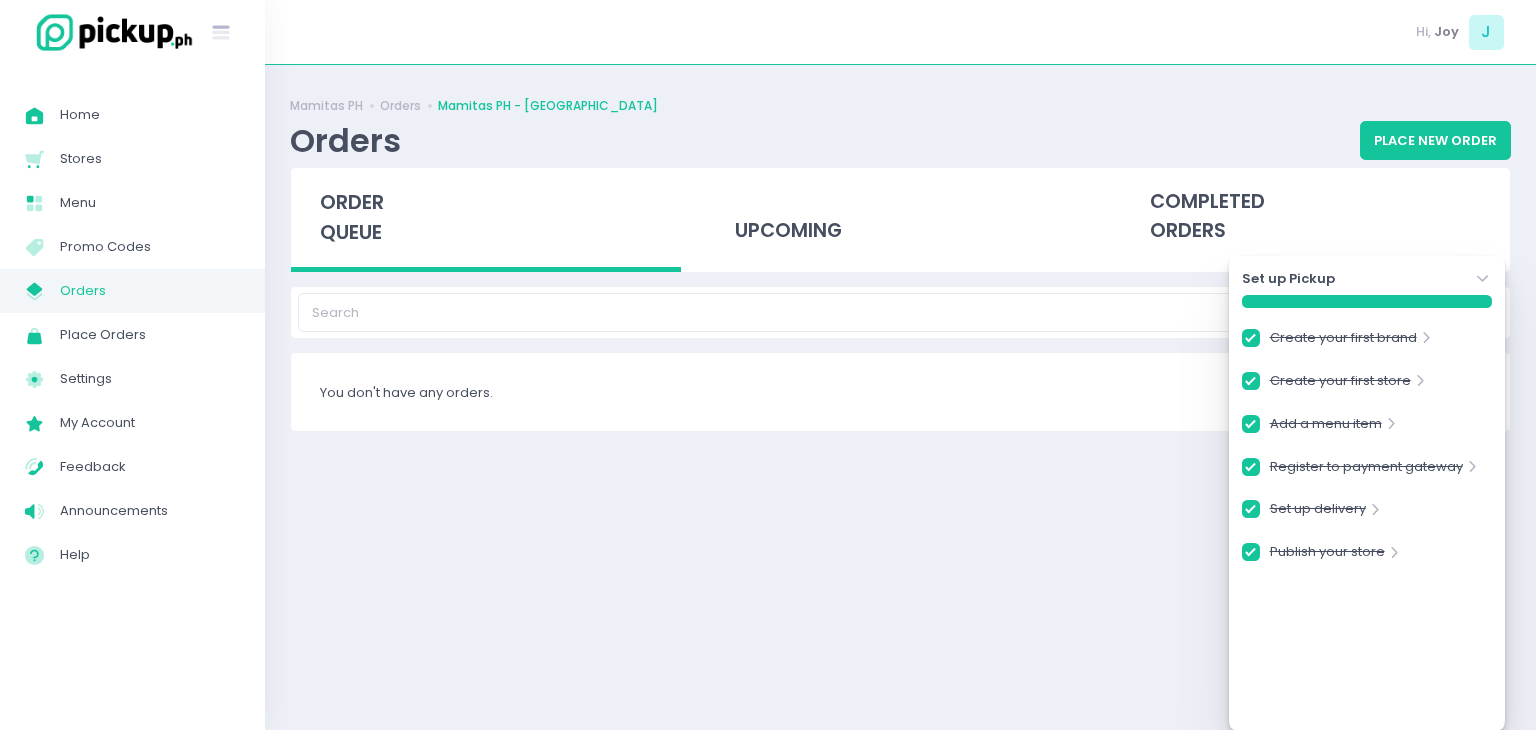 click on "Stockholm-icons / Navigation / Angle-down Created with Sketch." 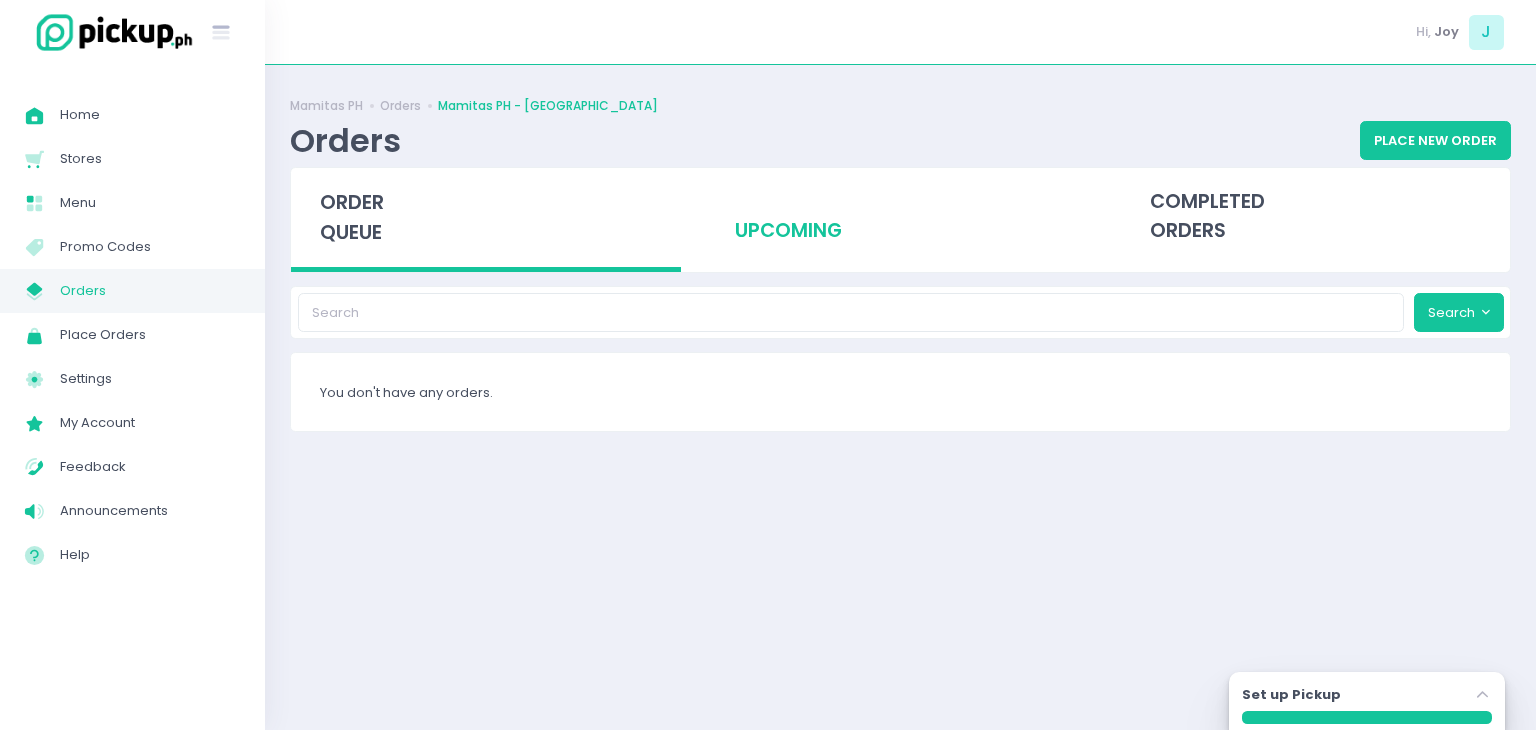 click on "upcoming" at bounding box center [901, 217] 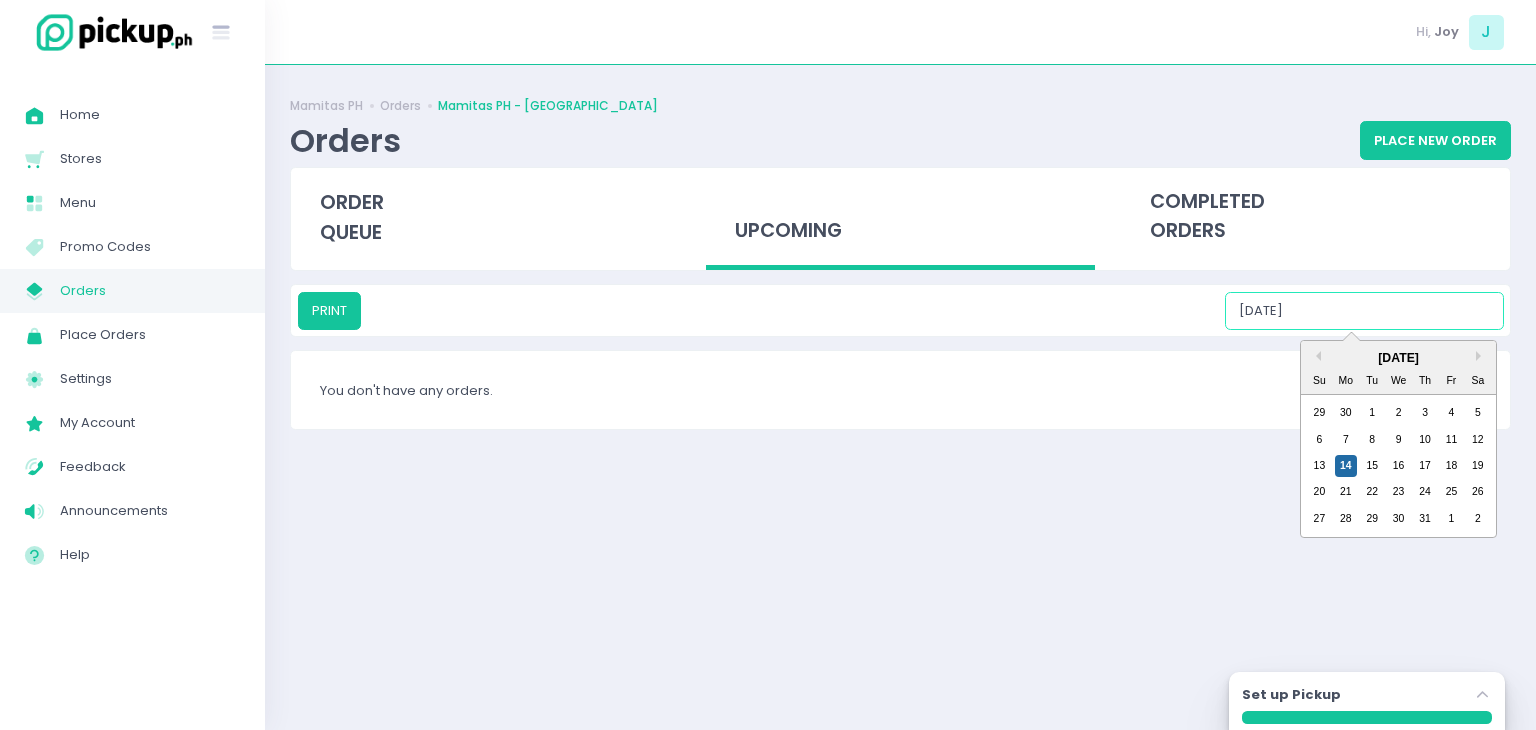 click on "[DATE]" at bounding box center (1364, 311) 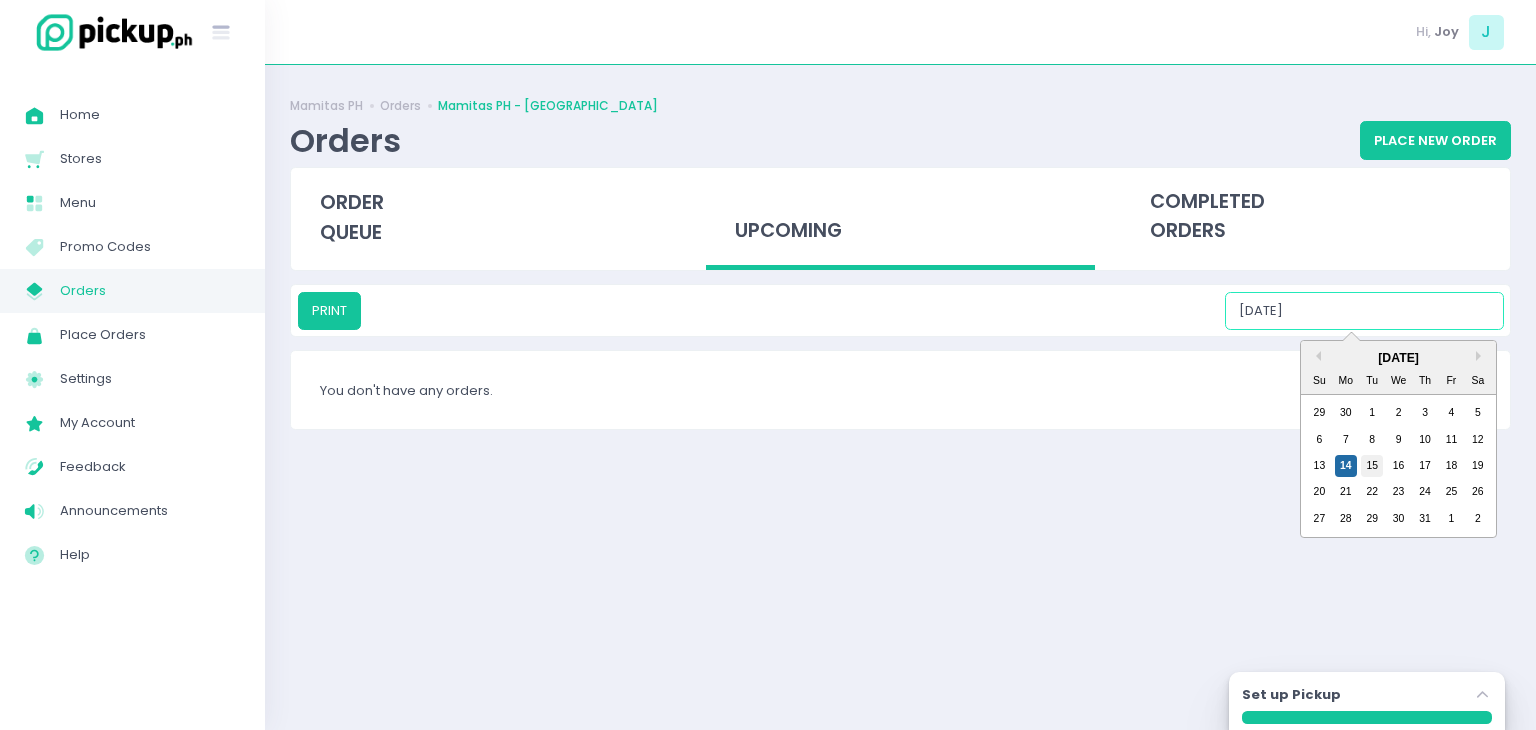 click on "15" at bounding box center (1372, 466) 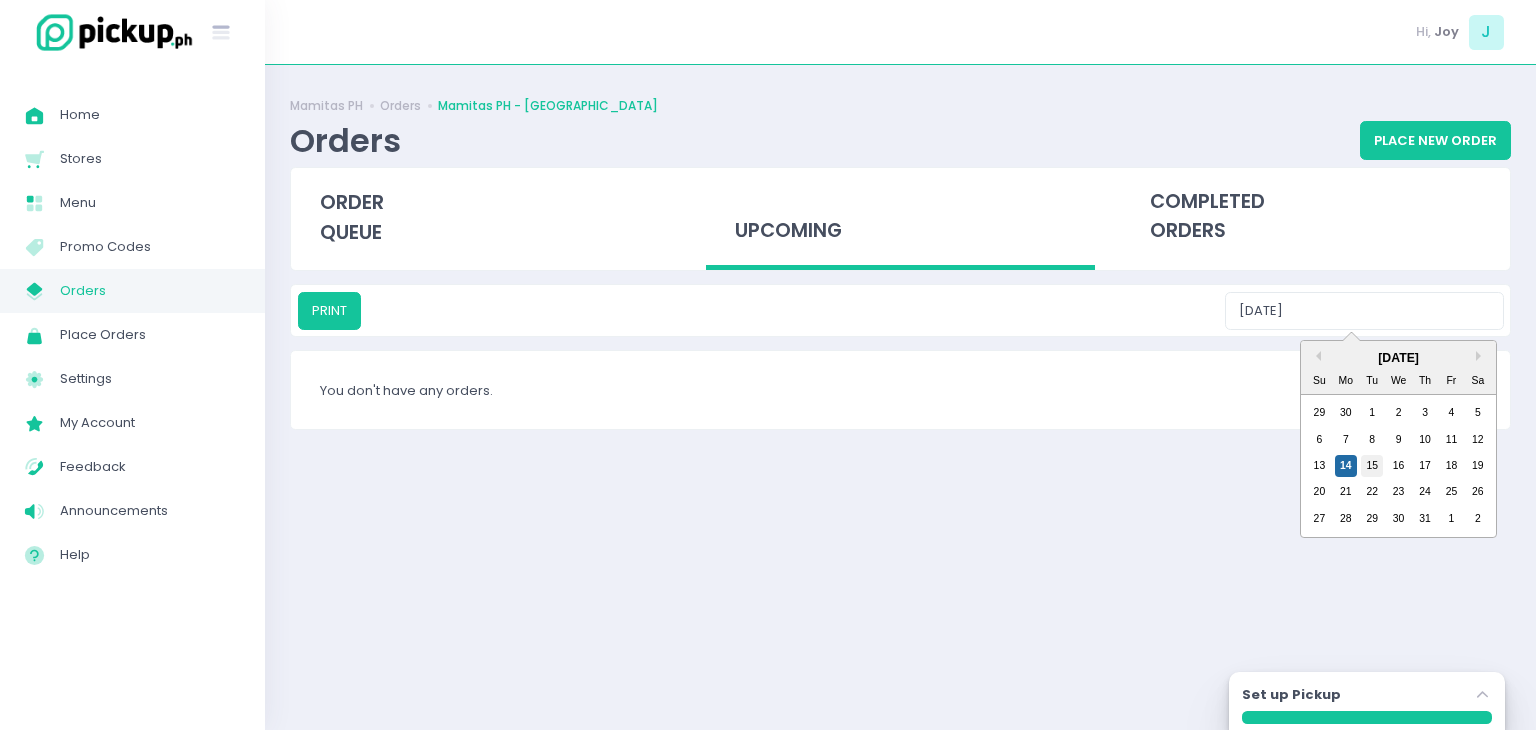 type on "[DATE]" 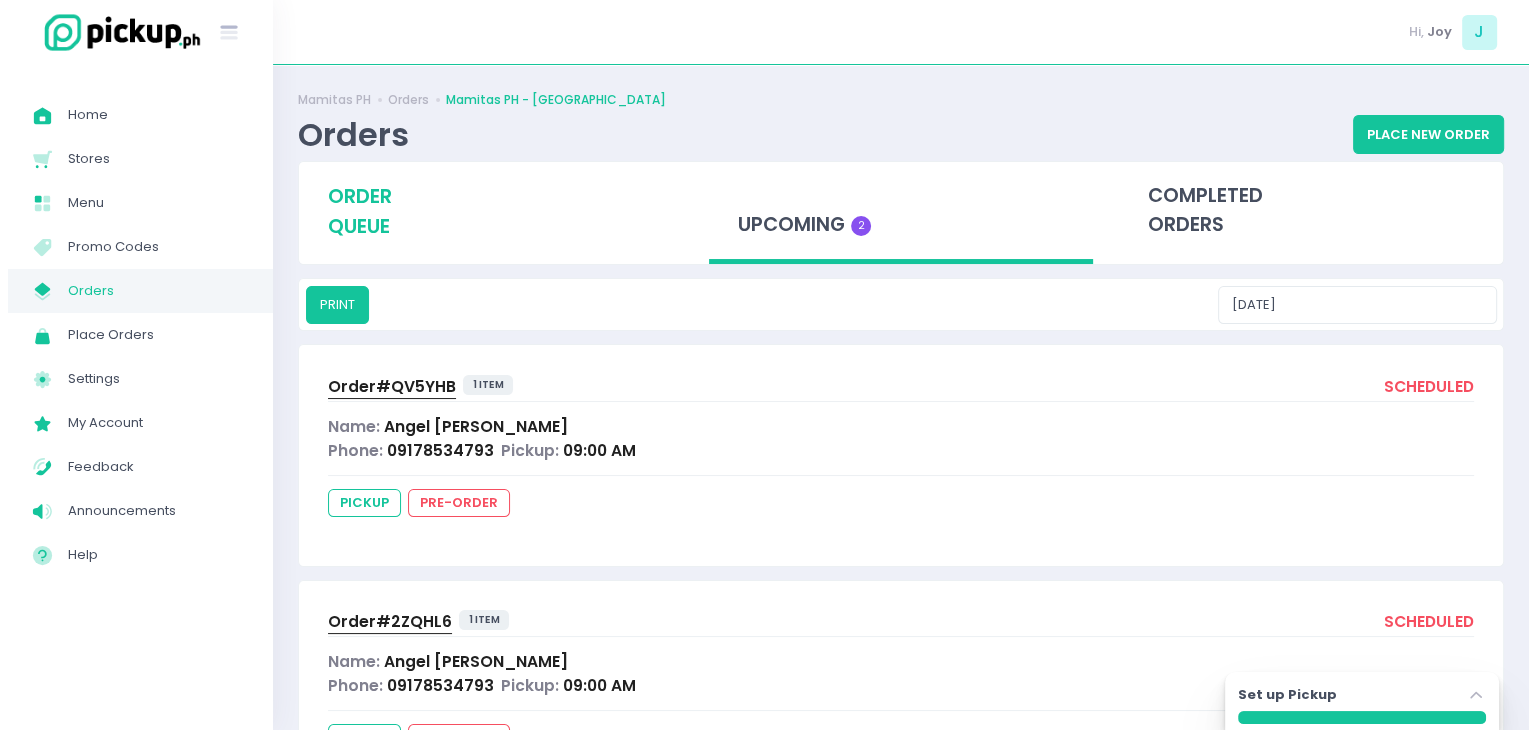 scroll, scrollTop: 0, scrollLeft: 0, axis: both 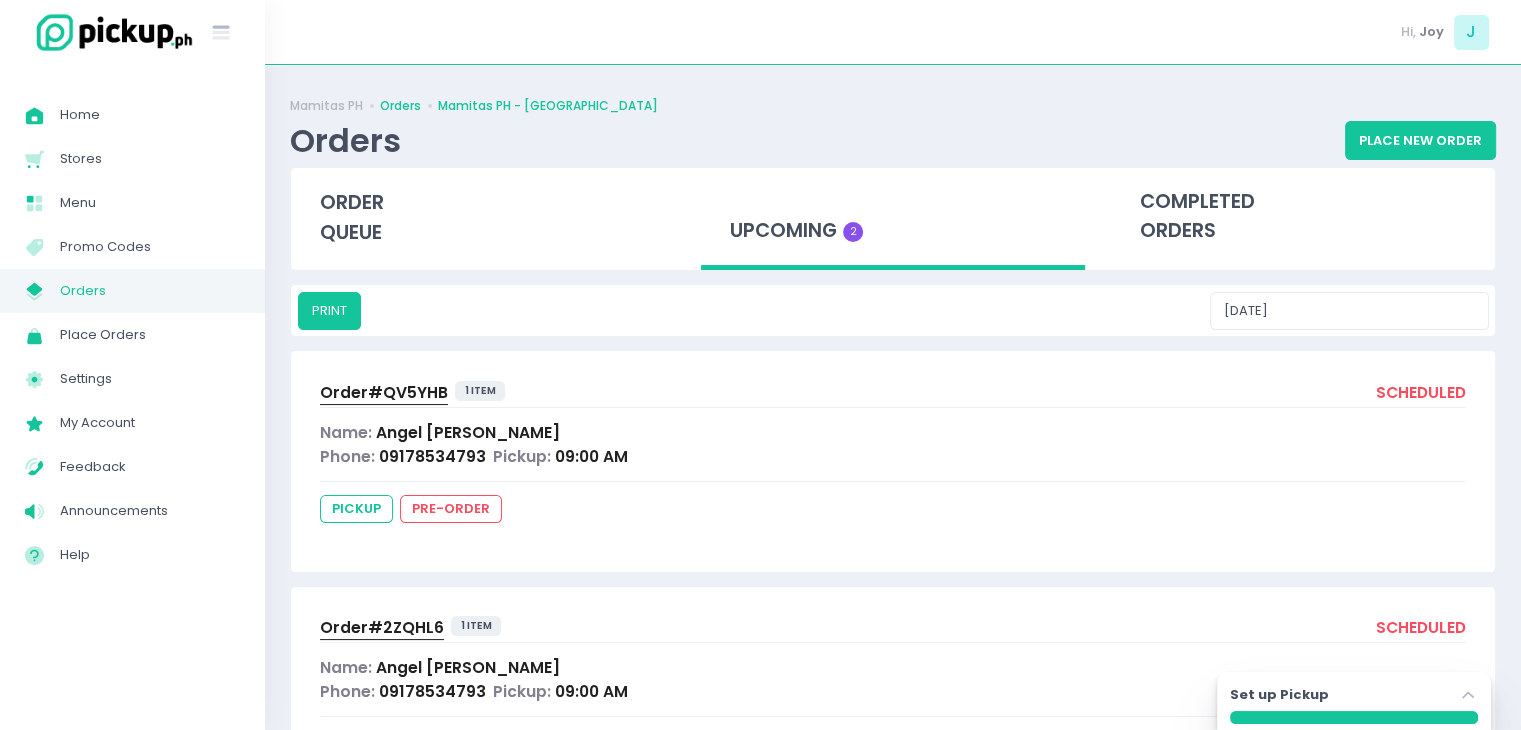 click on "Orders" at bounding box center (400, 106) 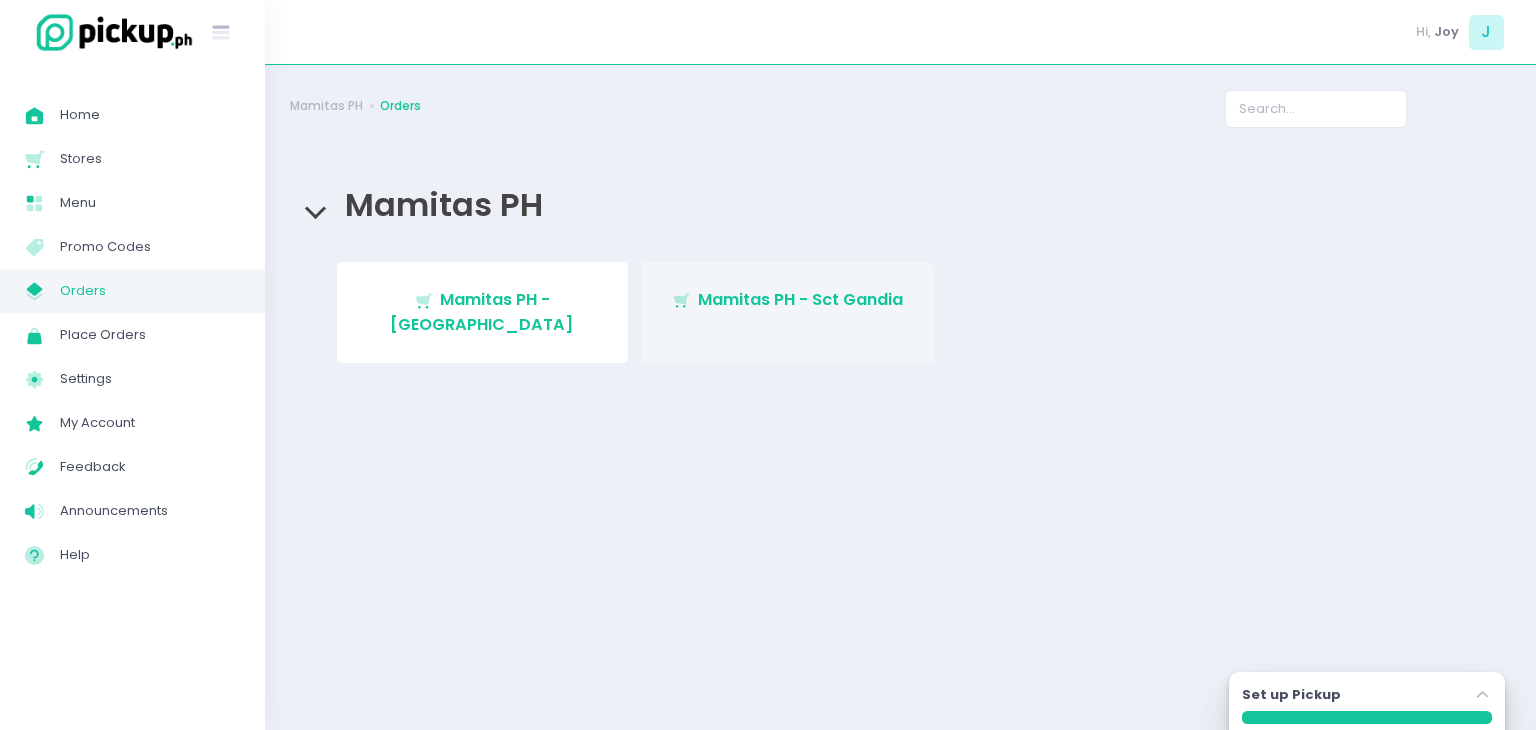 click on "Mamitas PH - Sct Gandia" at bounding box center [800, 299] 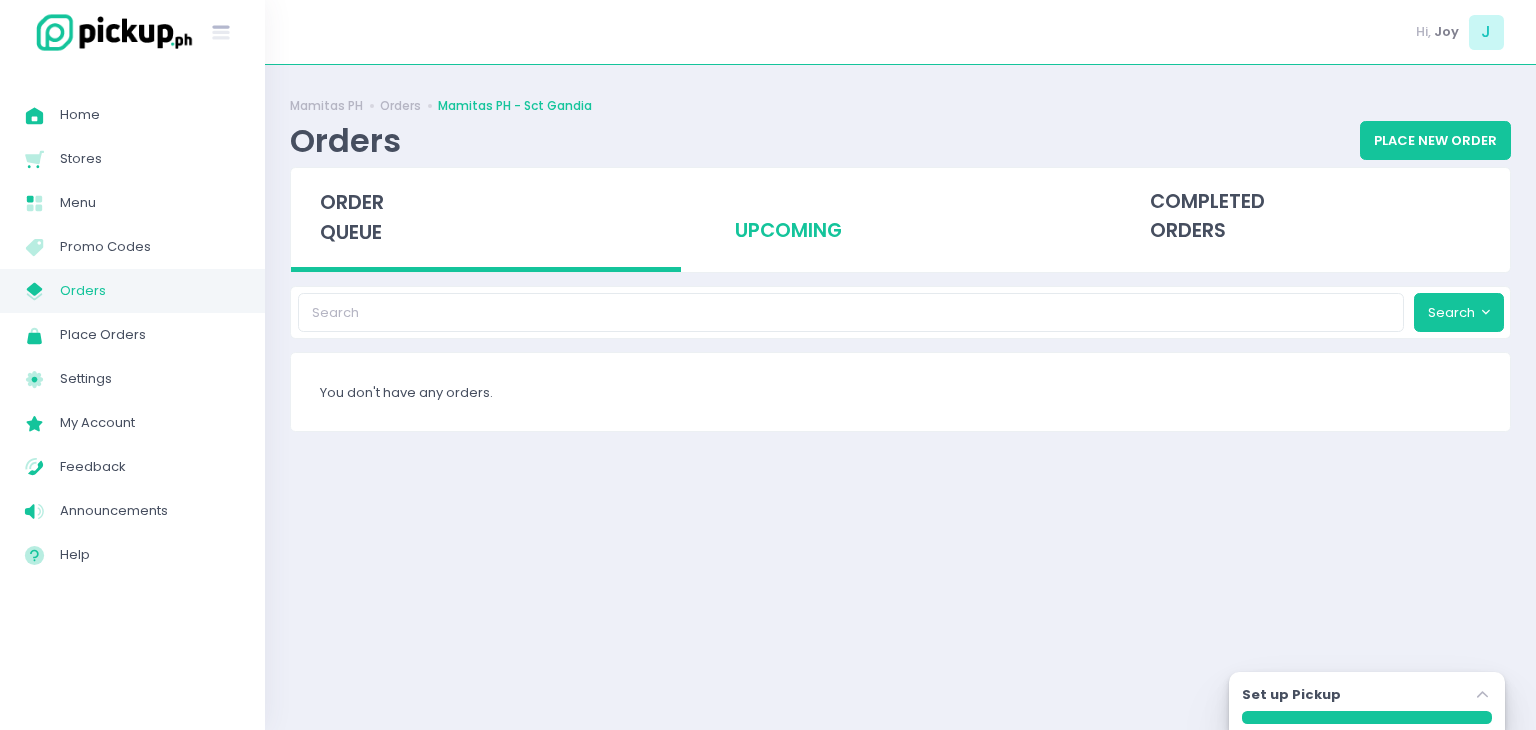 click on "upcoming" at bounding box center [901, 217] 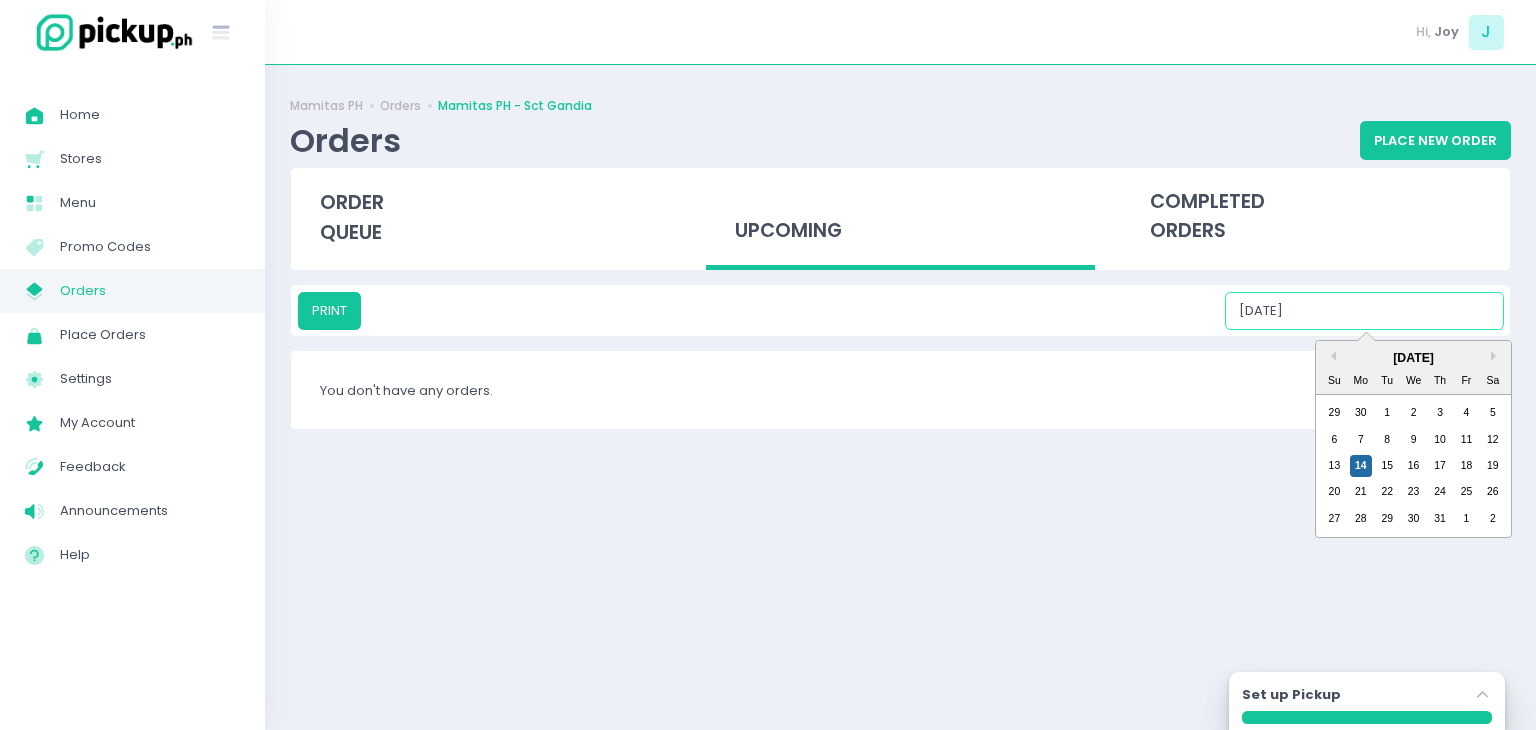 click on "[DATE]" at bounding box center [1364, 311] 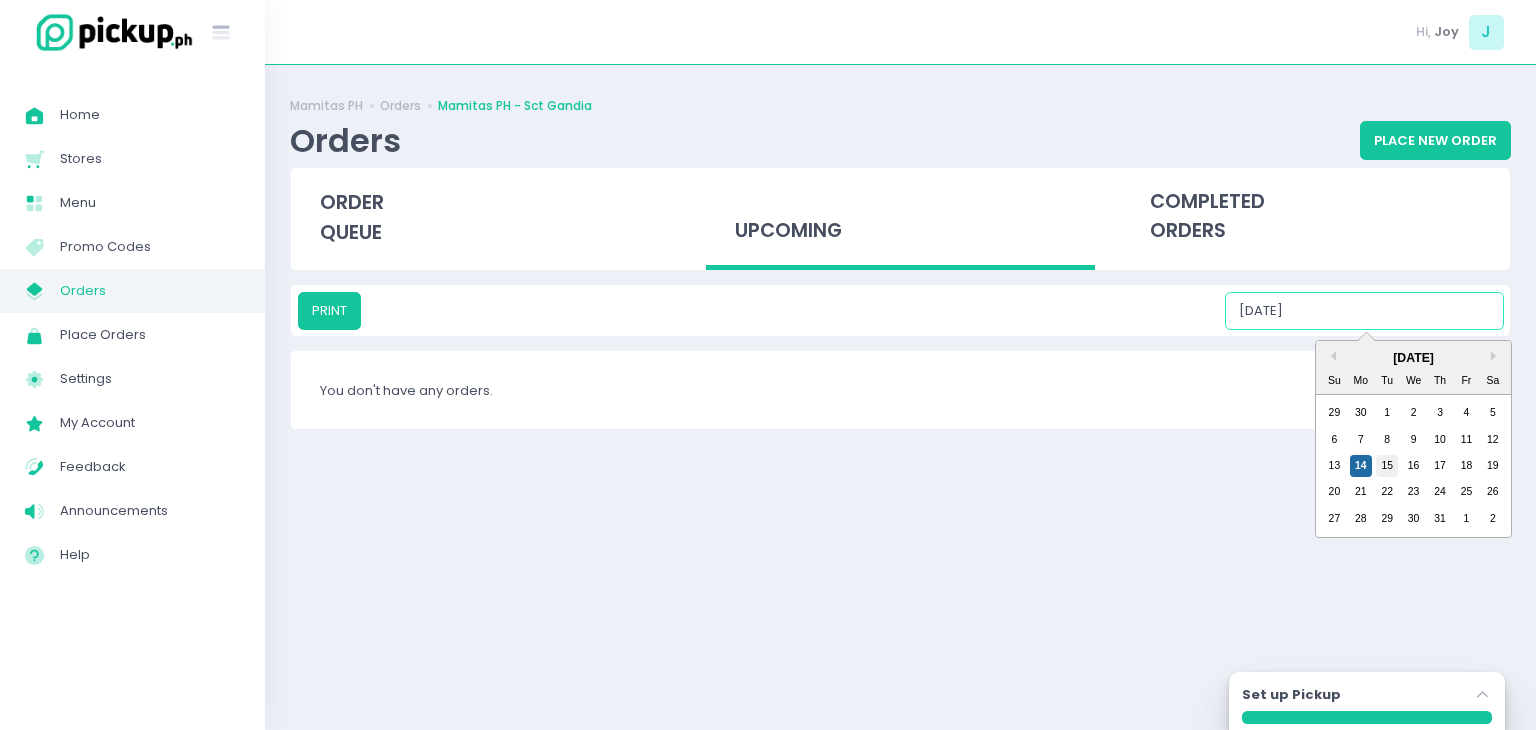 click on "15" at bounding box center [1387, 466] 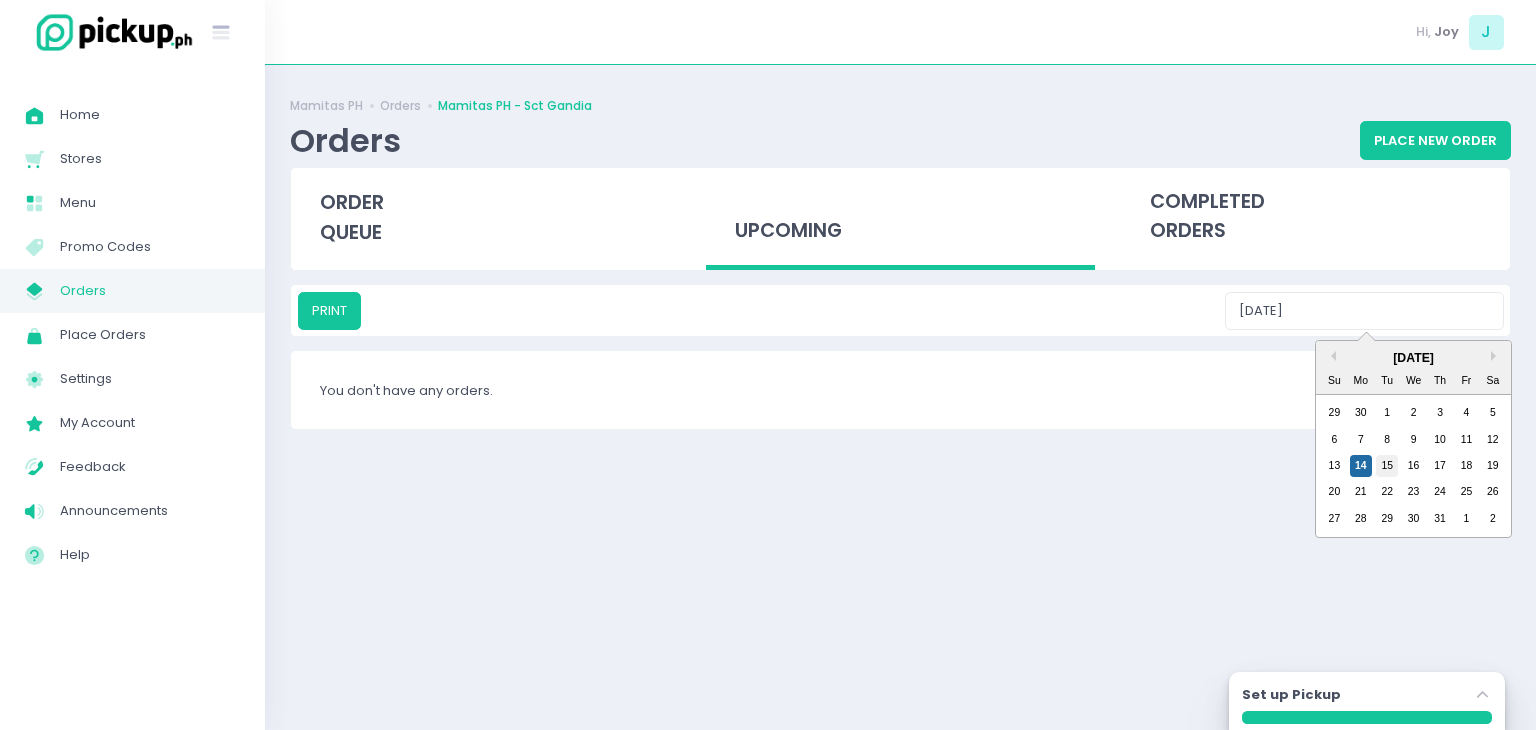 type on "[DATE]" 